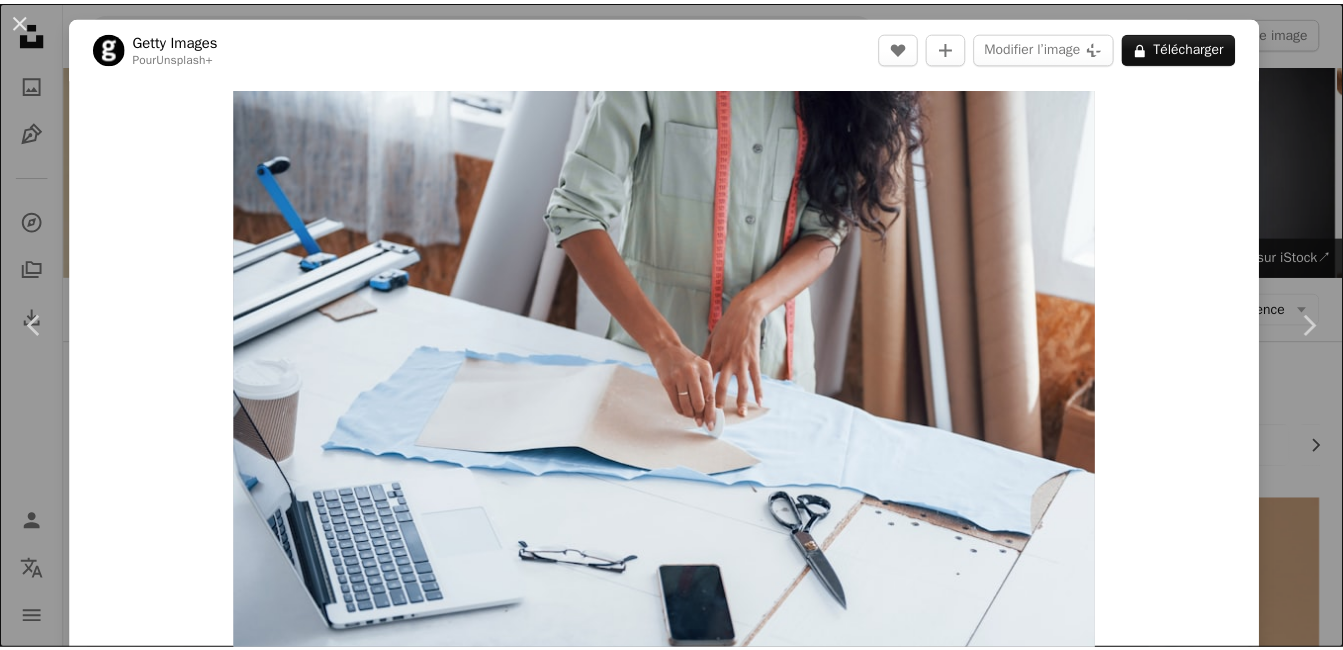 scroll, scrollTop: 5372, scrollLeft: 0, axis: vertical 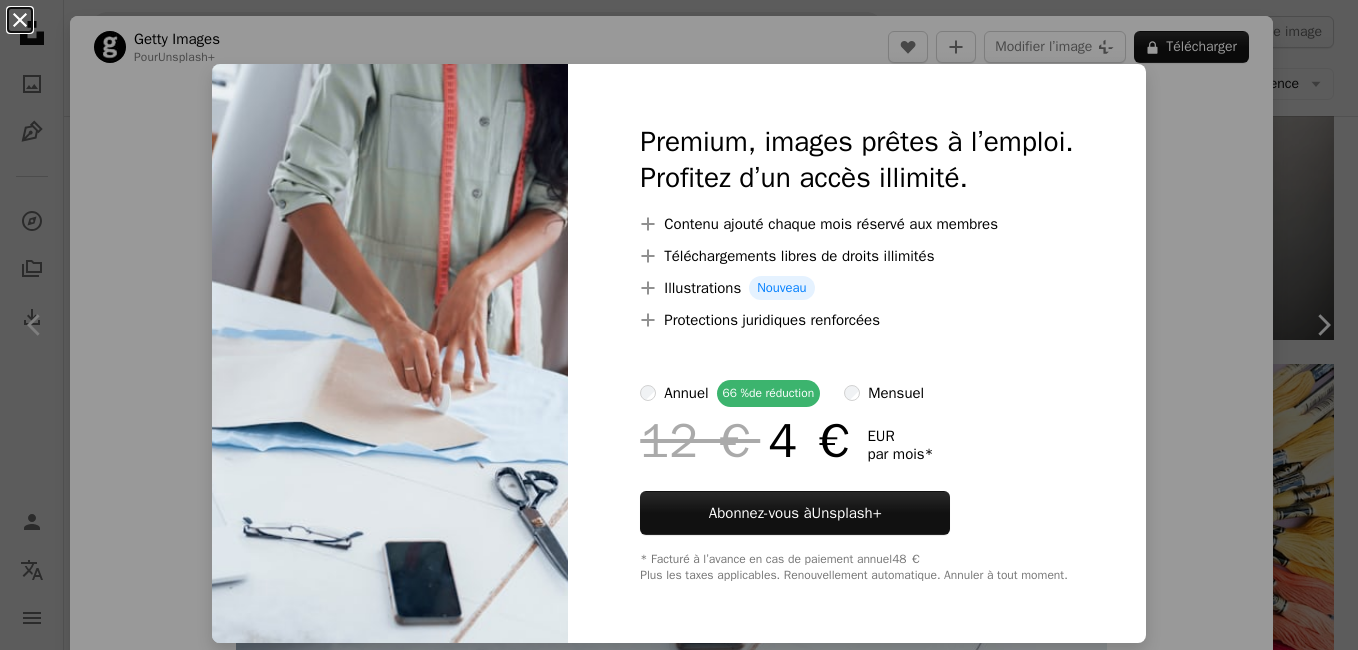click on "An X shape" at bounding box center (20, 20) 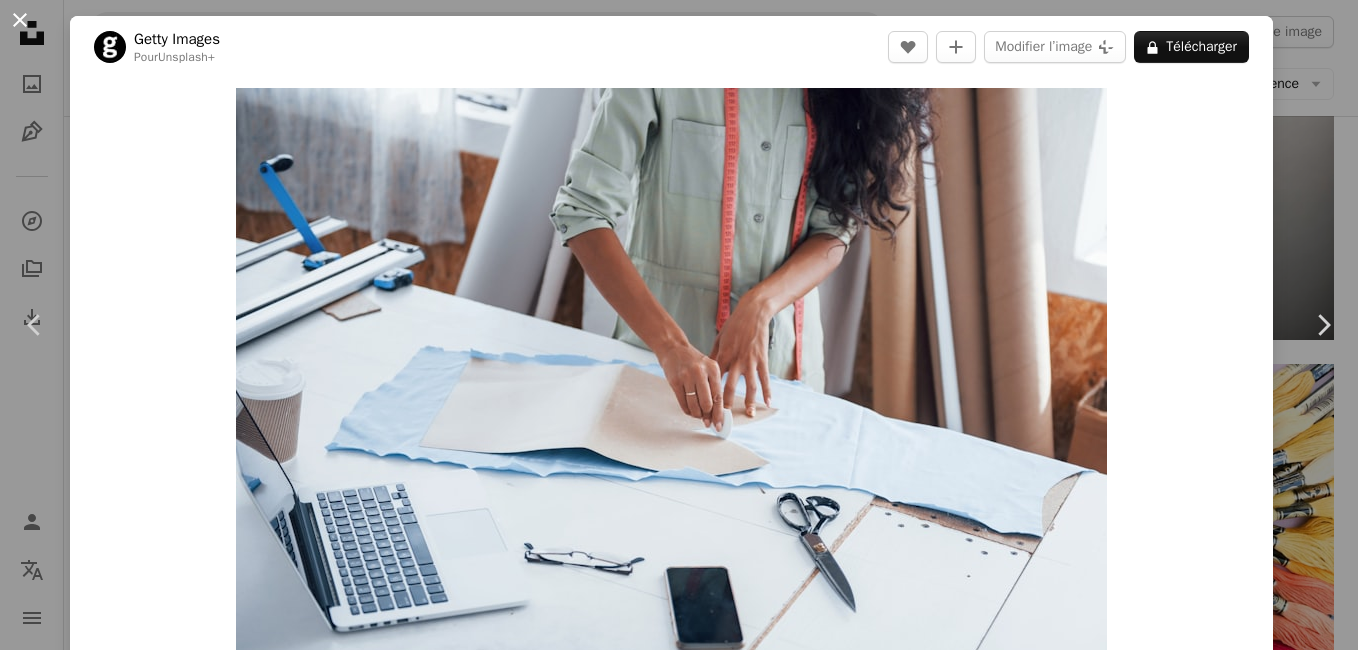 click on "An X shape" at bounding box center [20, 20] 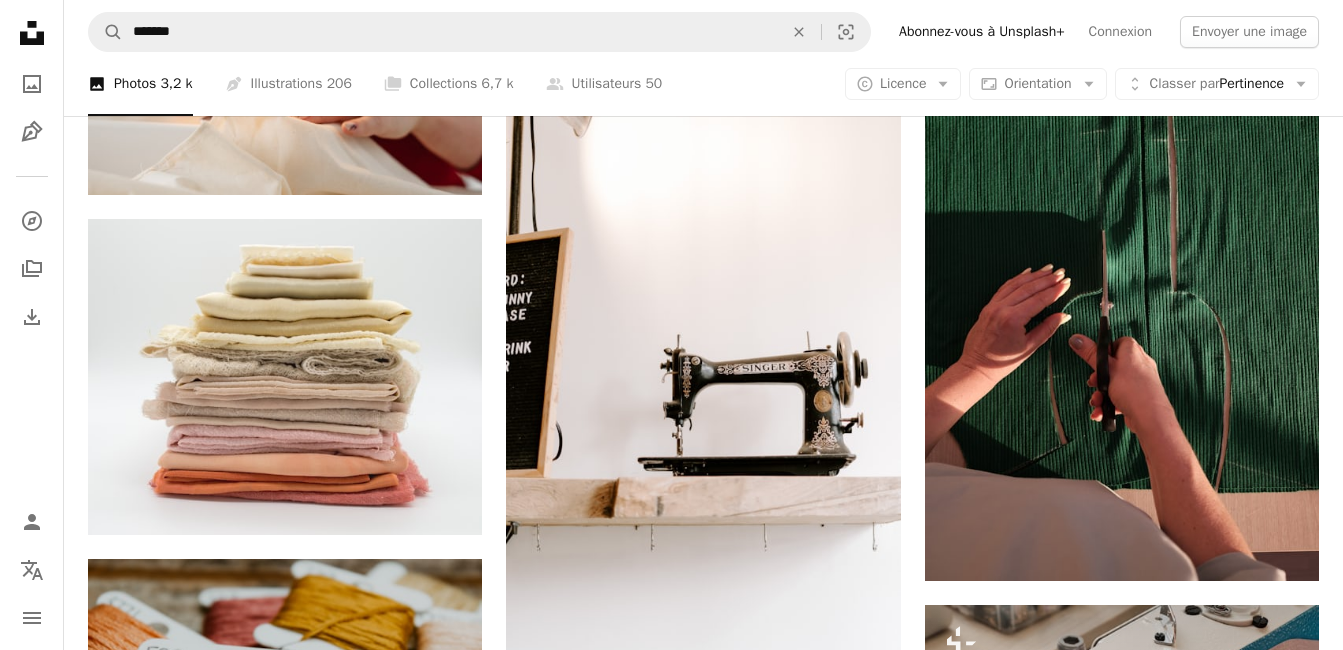 scroll, scrollTop: 6721, scrollLeft: 0, axis: vertical 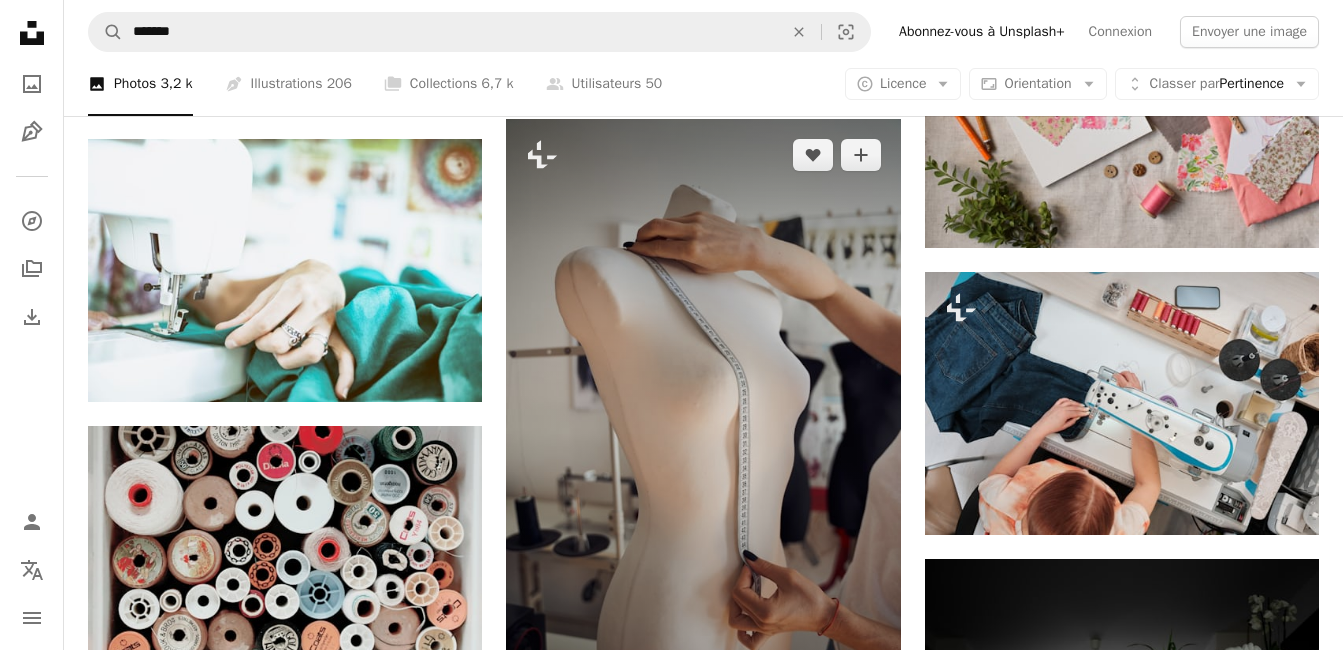 click at bounding box center [703, 414] 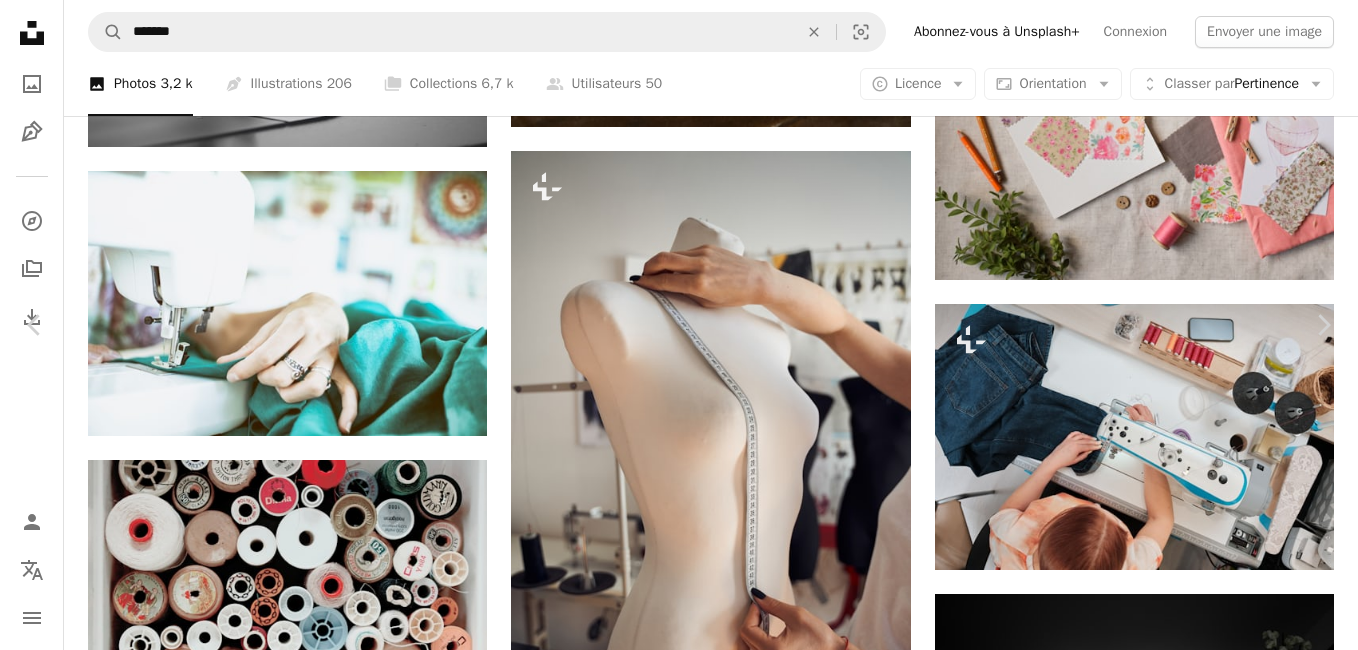 click on "A lock   Télécharger" at bounding box center (1191, 8782) 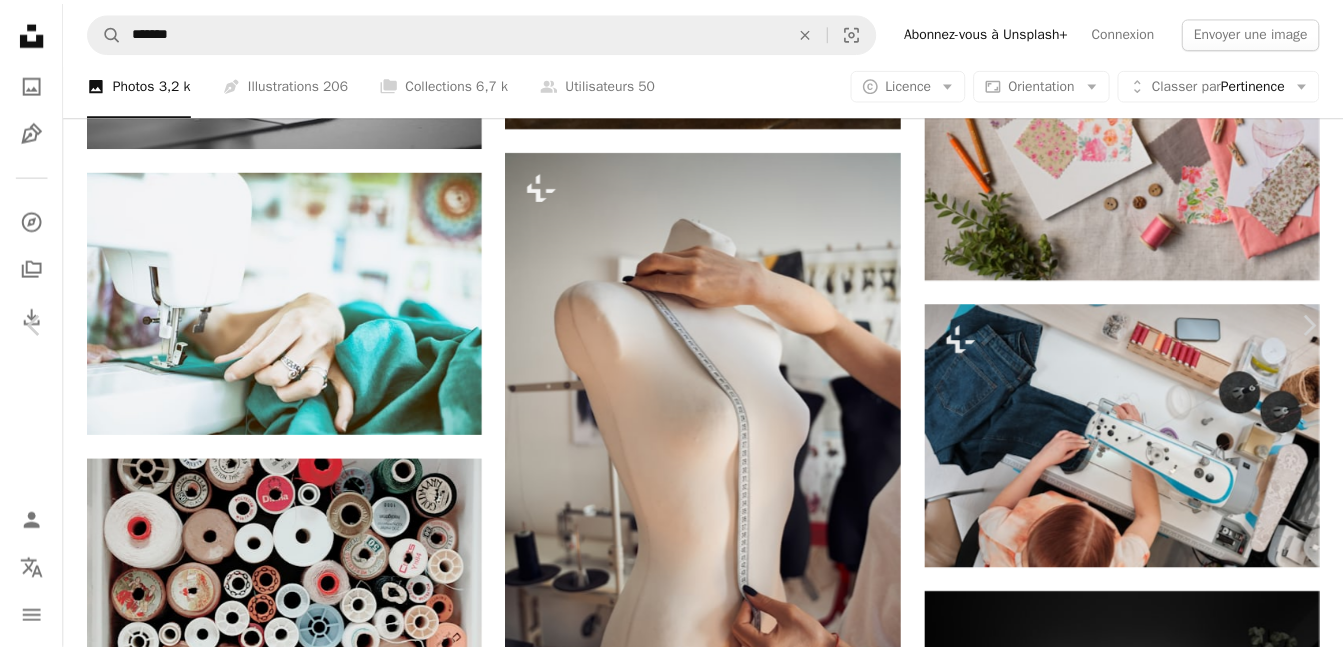 scroll, scrollTop: 179, scrollLeft: 0, axis: vertical 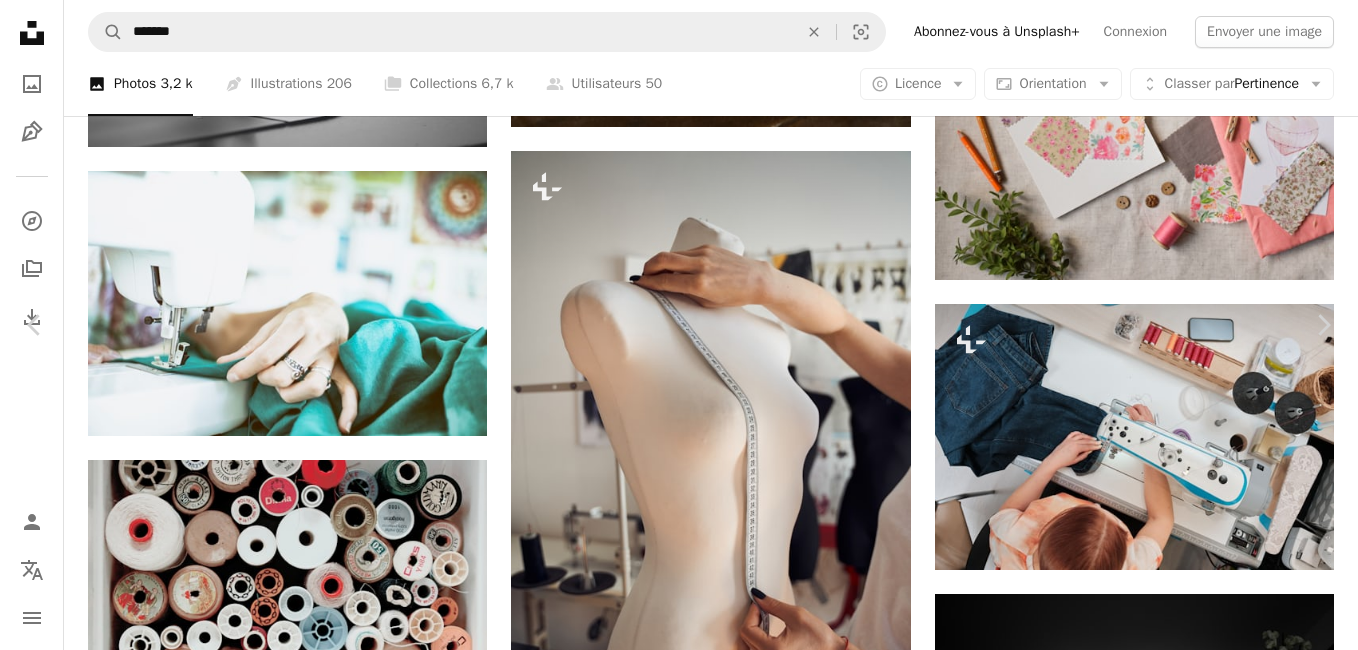 click on "An X shape" at bounding box center [20, 20] 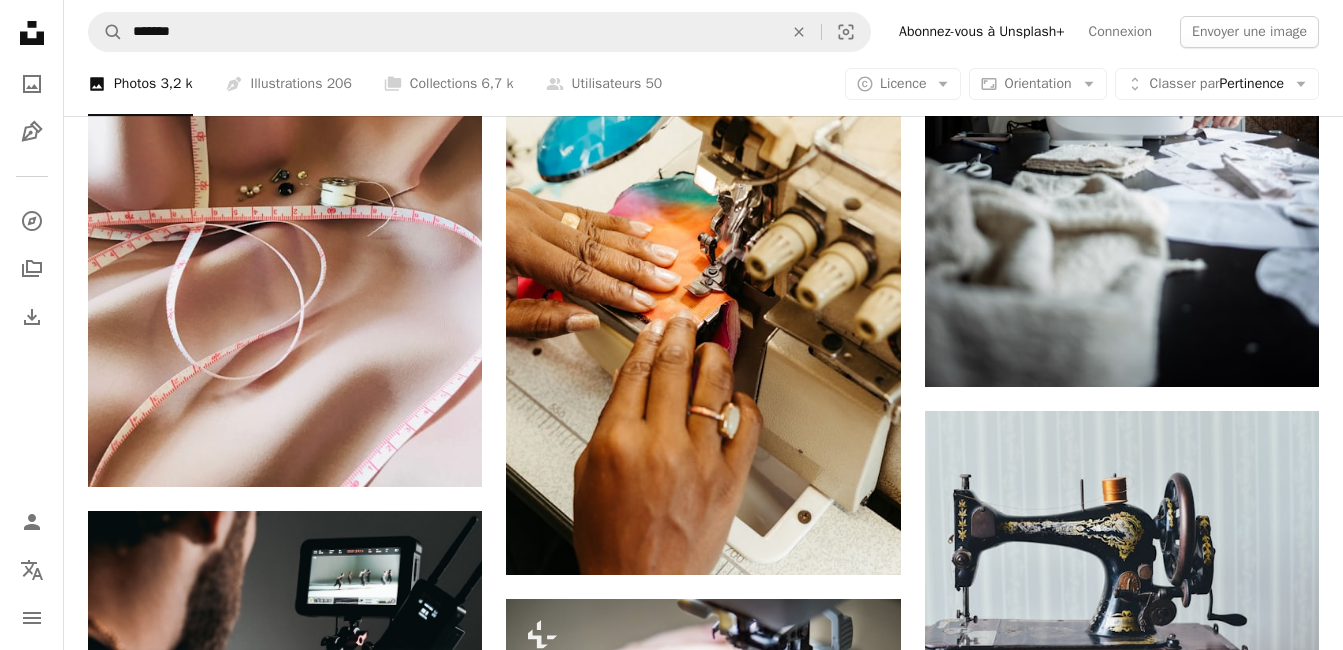 scroll, scrollTop: 3793, scrollLeft: 0, axis: vertical 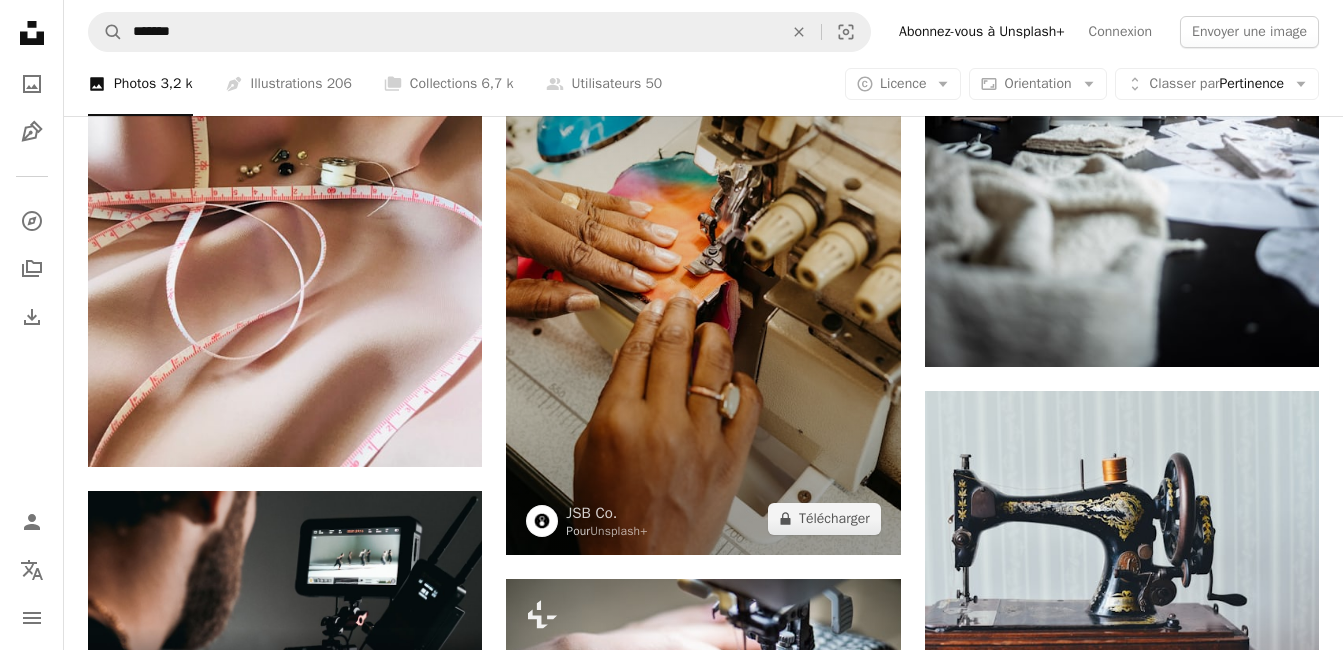click at bounding box center [703, 258] 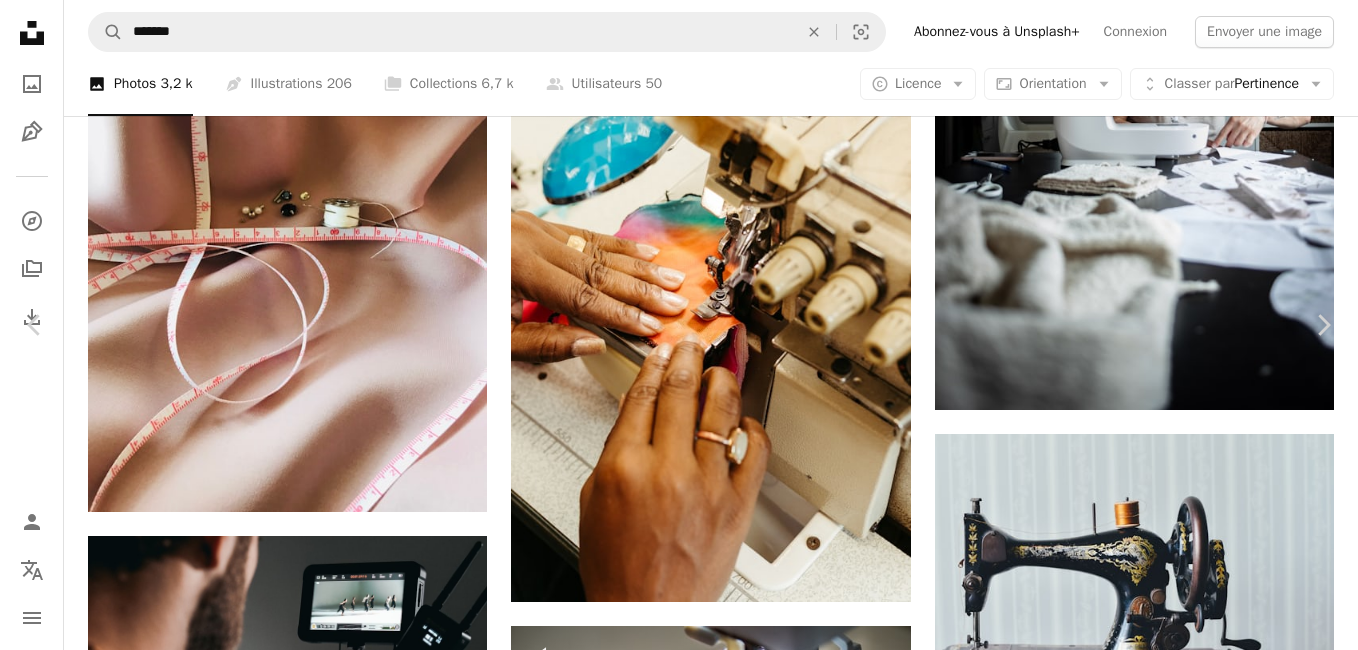 drag, startPoint x: 1017, startPoint y: 99, endPoint x: 1212, endPoint y: 62, distance: 198.47922 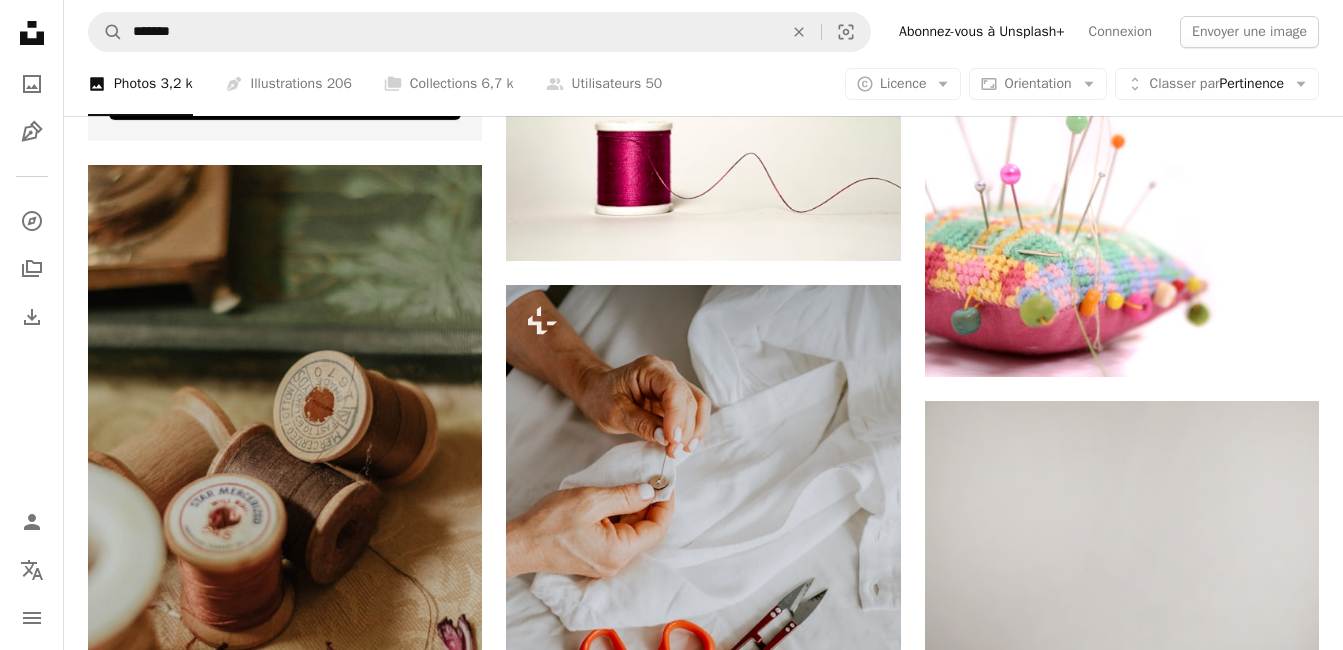 scroll, scrollTop: 4737, scrollLeft: 0, axis: vertical 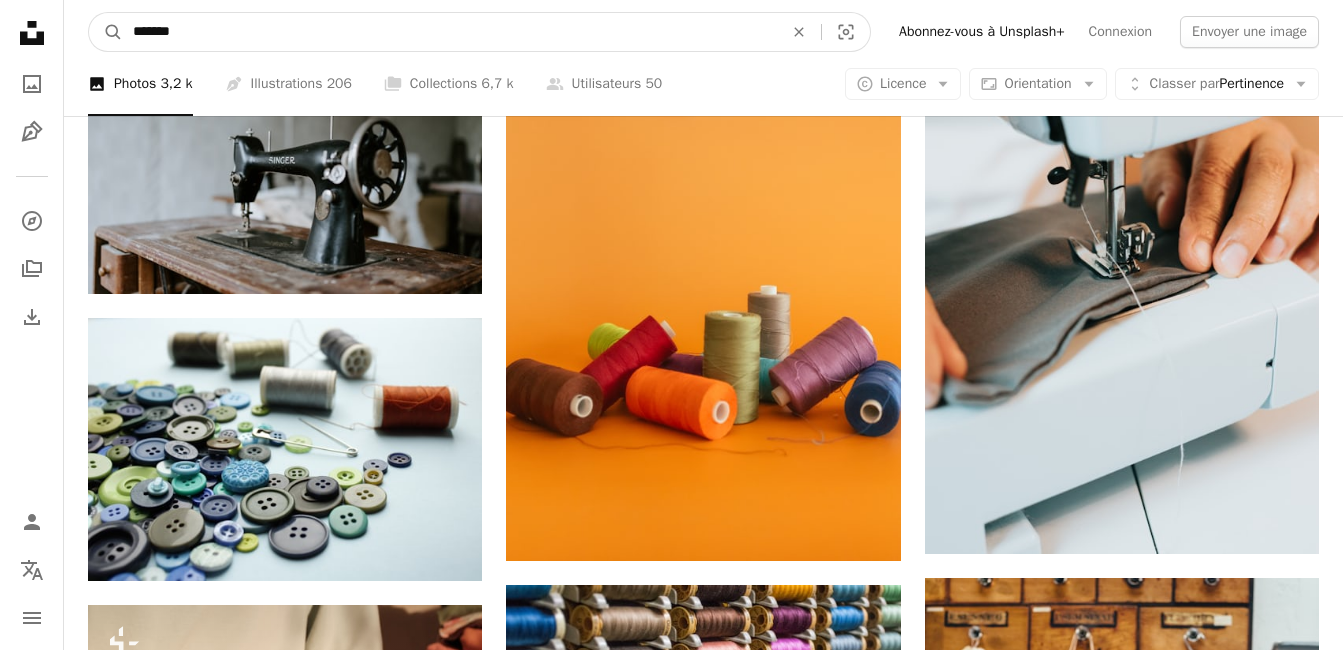 click on "*******" at bounding box center (450, 32) 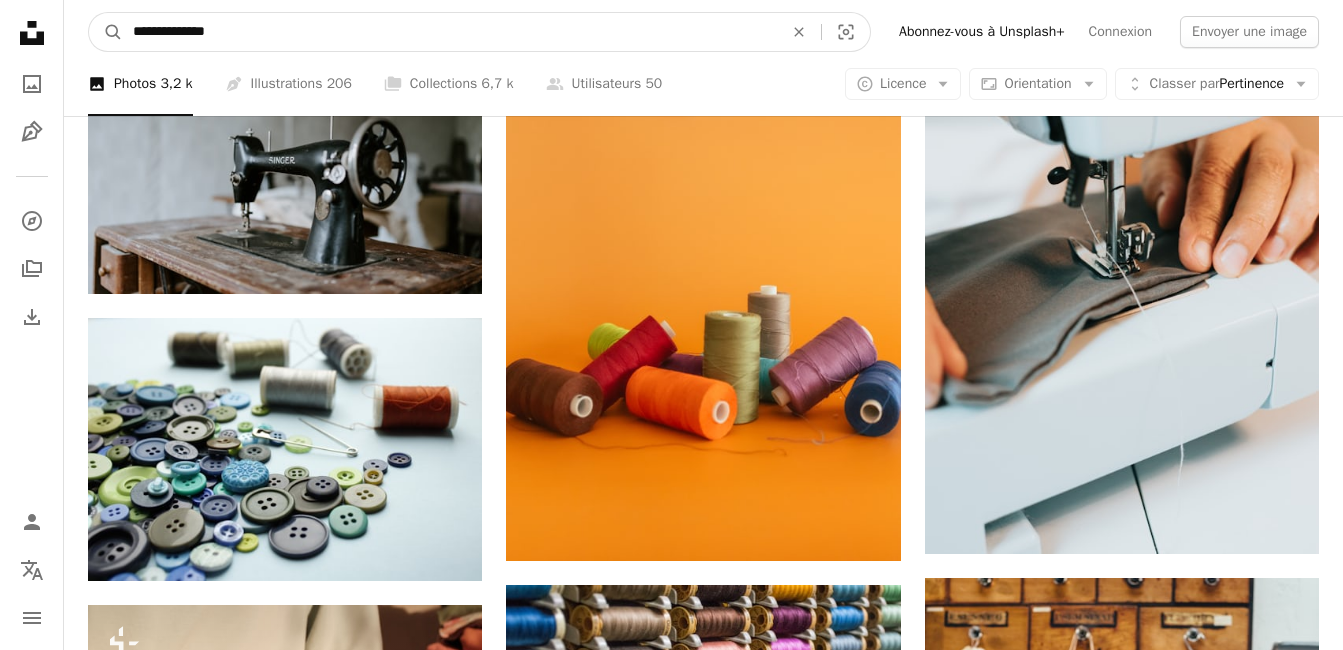 type on "**********" 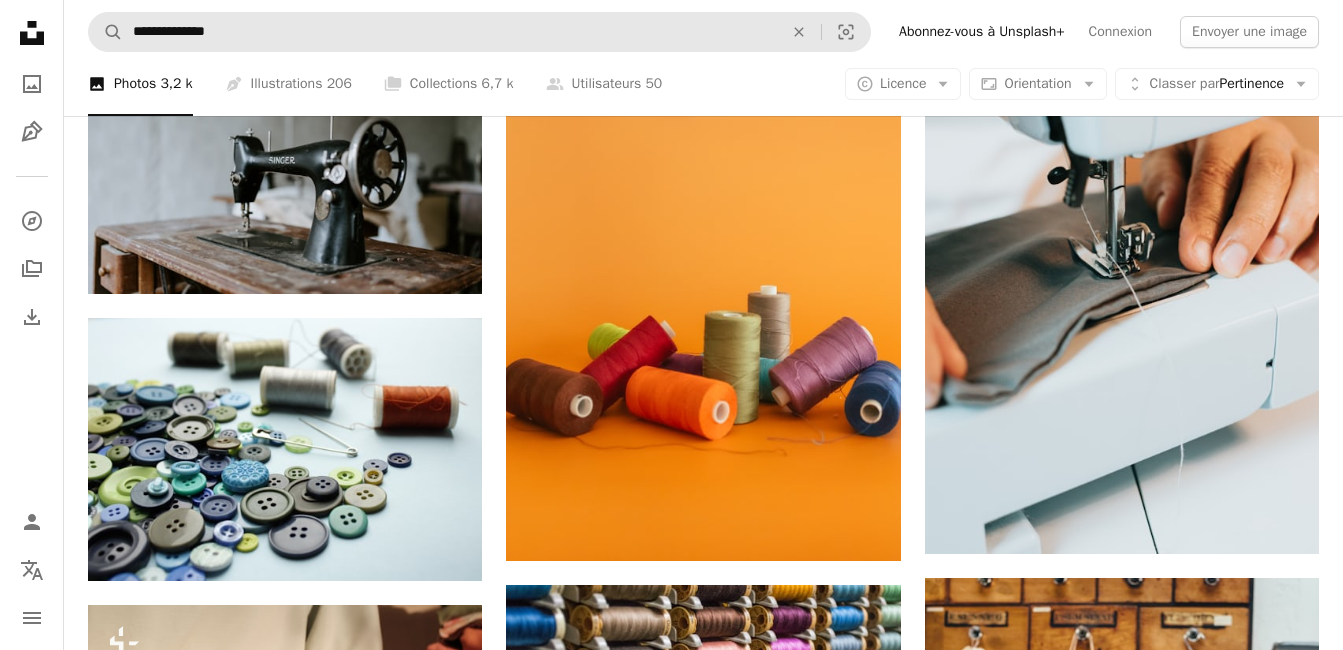 scroll, scrollTop: 0, scrollLeft: 0, axis: both 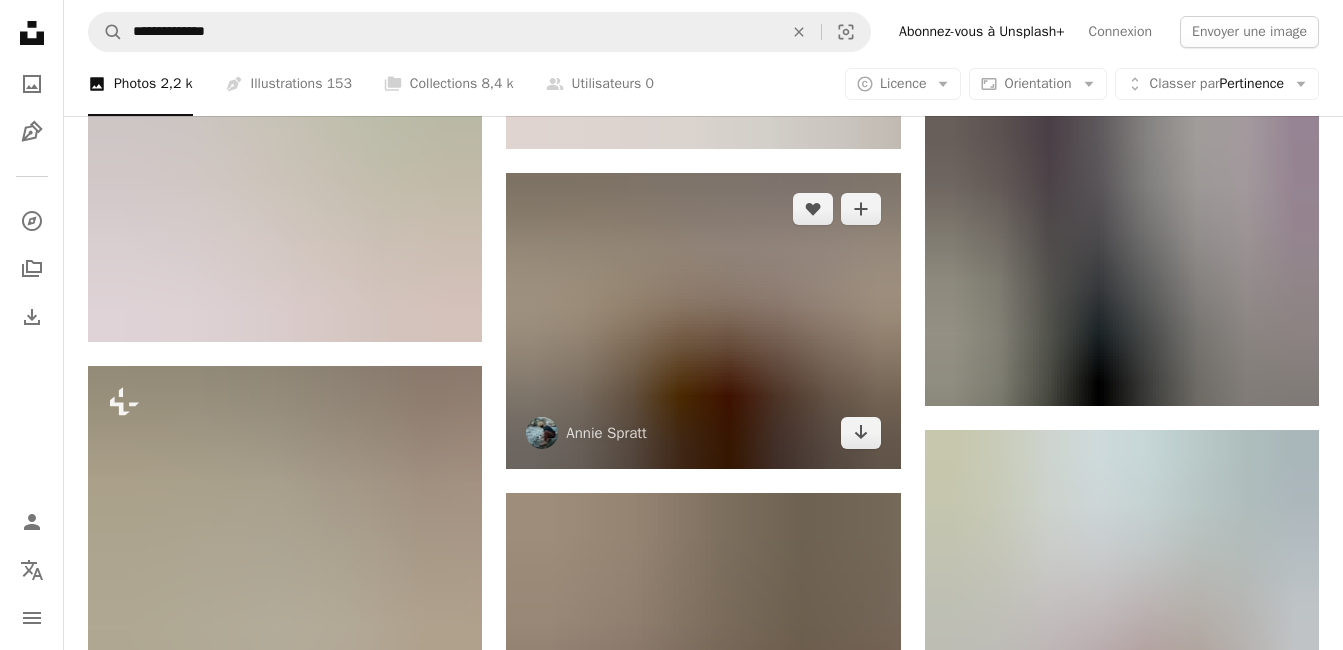 drag, startPoint x: 1334, startPoint y: 305, endPoint x: 876, endPoint y: 187, distance: 472.95667 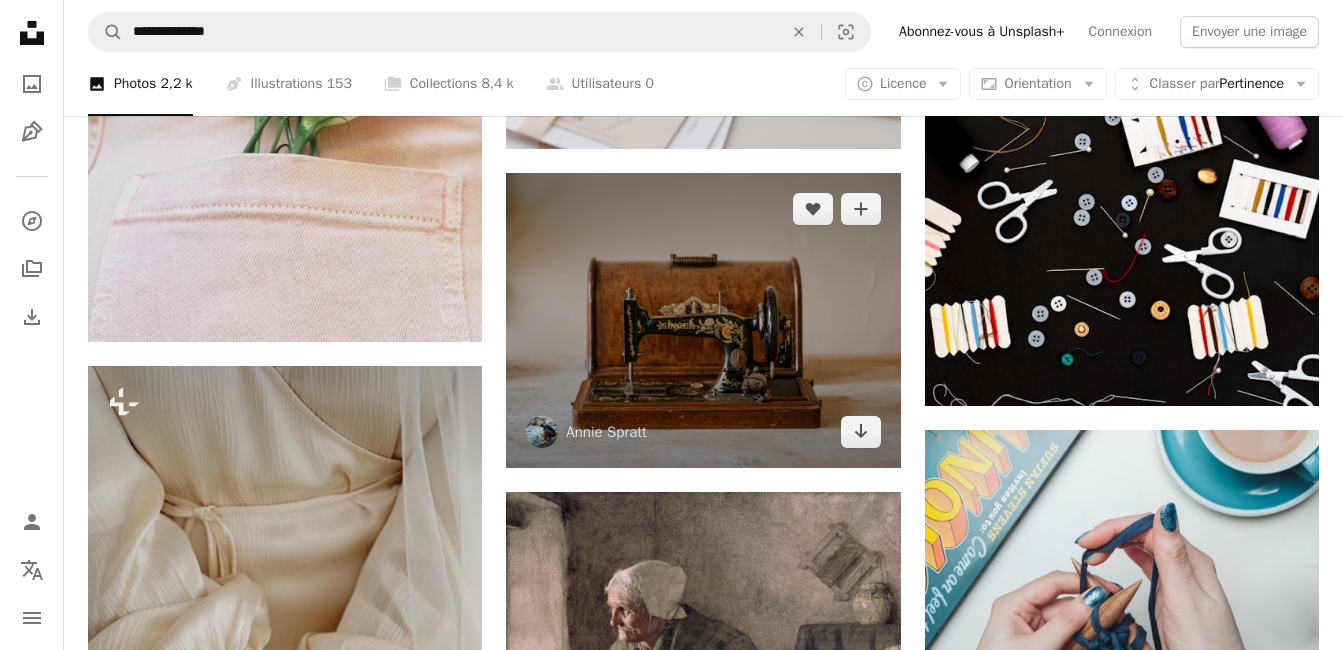 click on "Images de Deseigner | Téléchargez des images gratuites sur Unsplash Plus sign for Unsplash+ A heart A plus sign Ivars Krutainis Disponible à l’embauche A checkmark inside of a circle Arrow pointing down A heart A plus sign Ratih Mandalawangi Arrow pointing down Plus sign for Unsplash+ A heart A plus sign Roberta Sant'Anna Pour  Unsplash+ A lock   Télécharger Plus sign for Unsplash+ A heart A plus sign Karolina Grabowska Pour  Unsplash+ A lock   Télécharger A heart A plus sign serjan midili Disponible à l’embauche A checkmark inside of a circle Arrow pointing down A heart A plus sign Kamil Molendys Disponible à l’embauche A checkmark inside of a circle Arrow pointing down Plus sign for Unsplash+ A heart A plus sign Karolina Grabowska Pour  Unsplash+ A lock   Télécharger A heart A plus sign Alyssa Graham Disponible à l’embauche A checkmark inside of a circle Arrow pointing down Plus sign for Unsplash+ A heart A plus sign Fujiphilm Pour  Unsplash+ A lock   Télécharger A heart A plus sign" at bounding box center (703, -33) 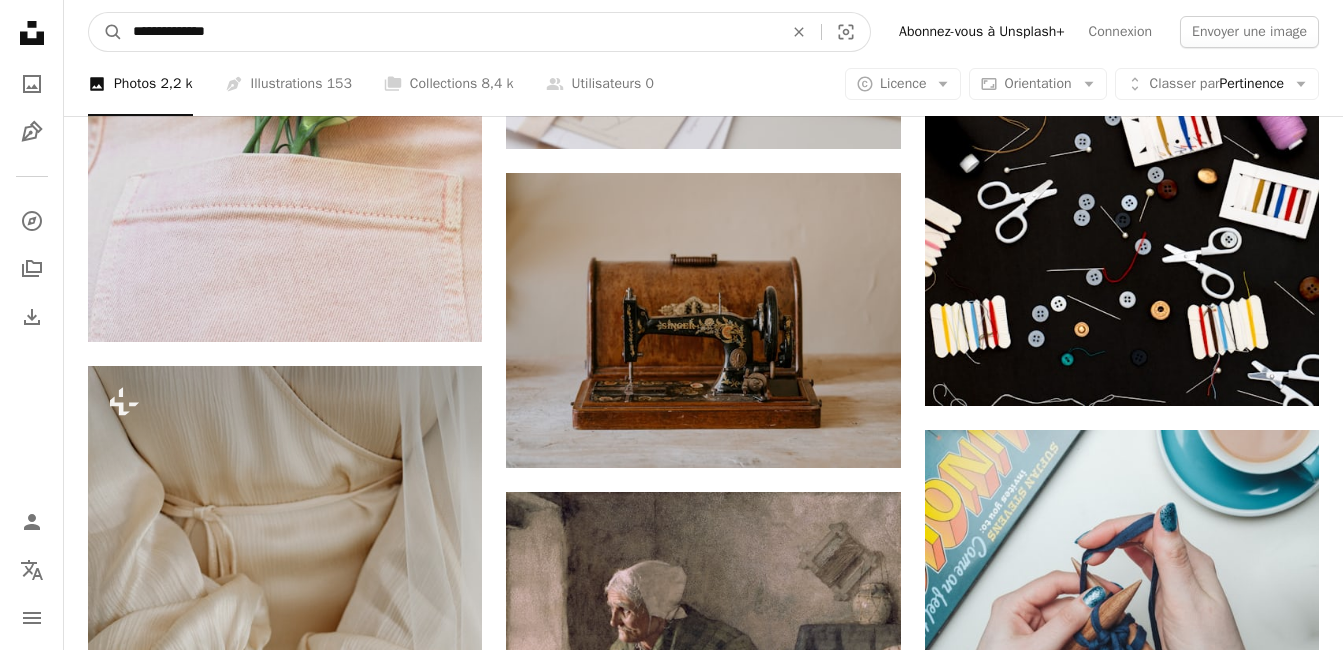 click on "**********" at bounding box center [450, 32] 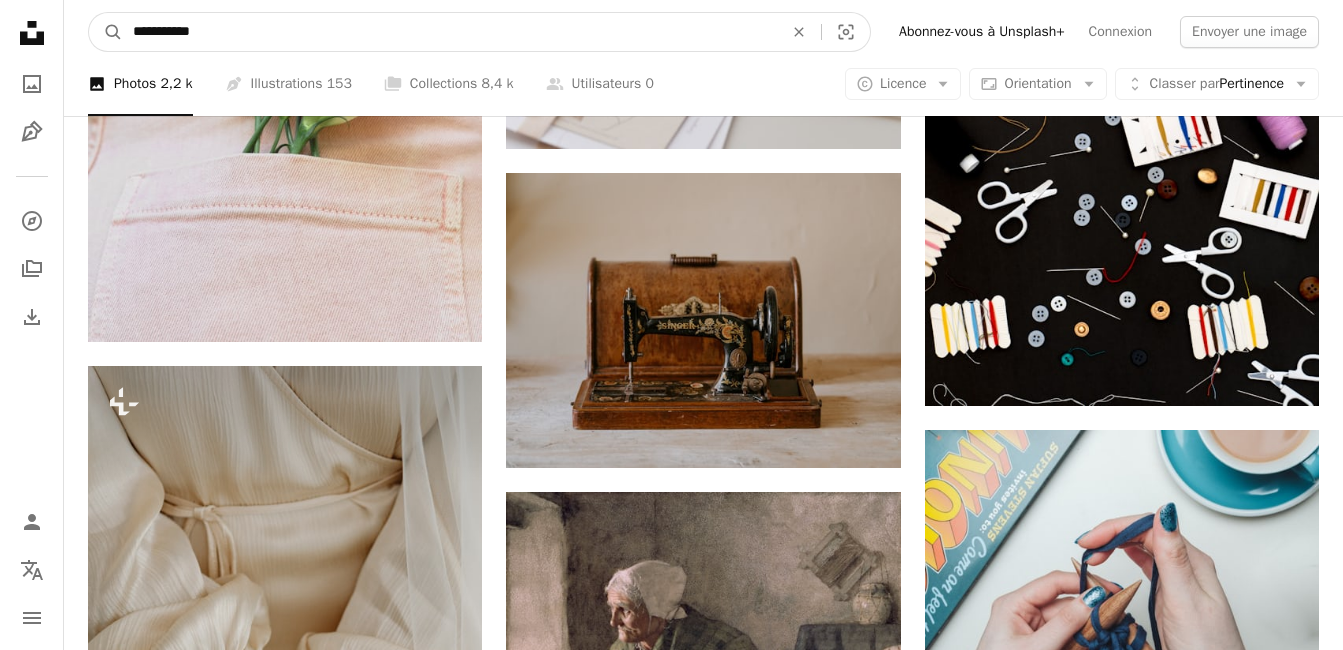 type on "**********" 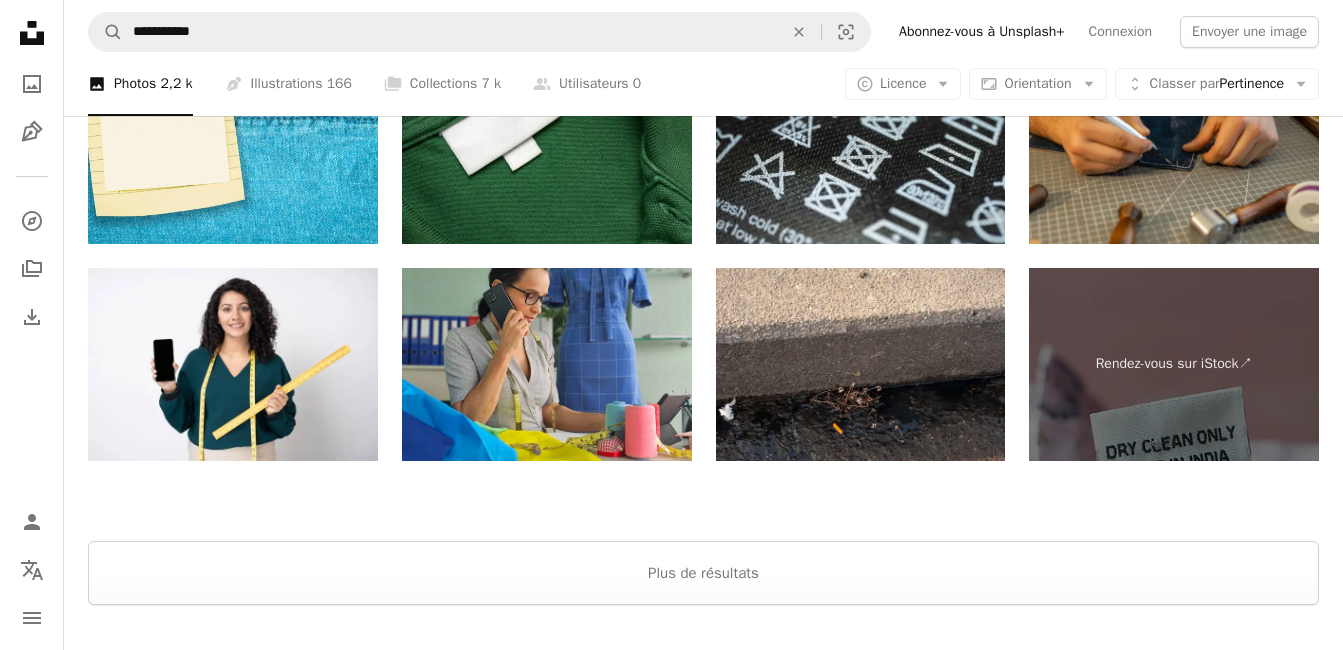scroll, scrollTop: 3913, scrollLeft: 0, axis: vertical 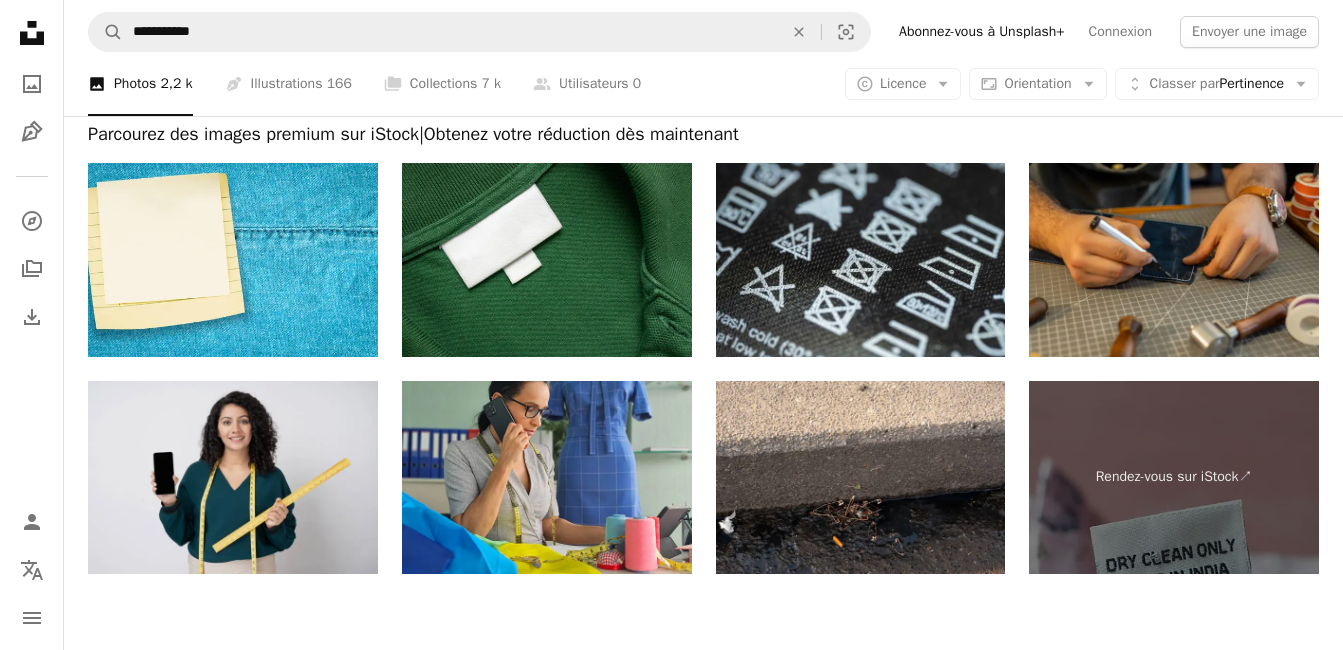 click at bounding box center (233, 477) 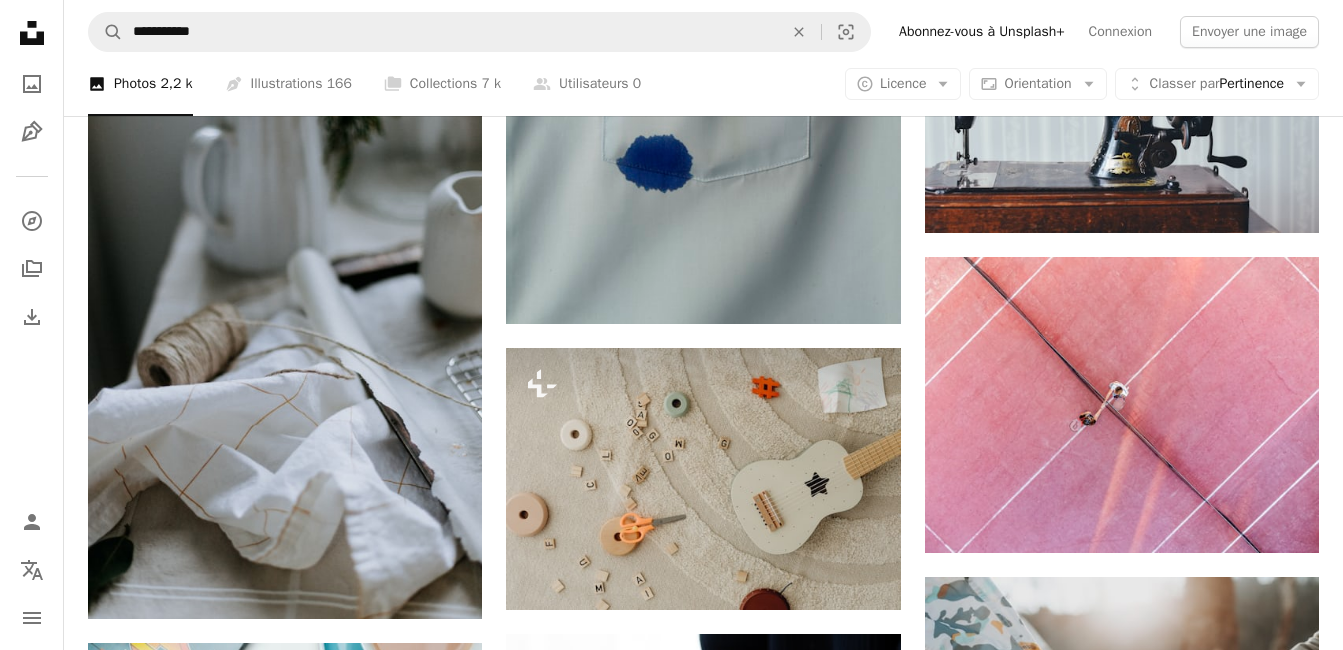 scroll, scrollTop: 331, scrollLeft: 0, axis: vertical 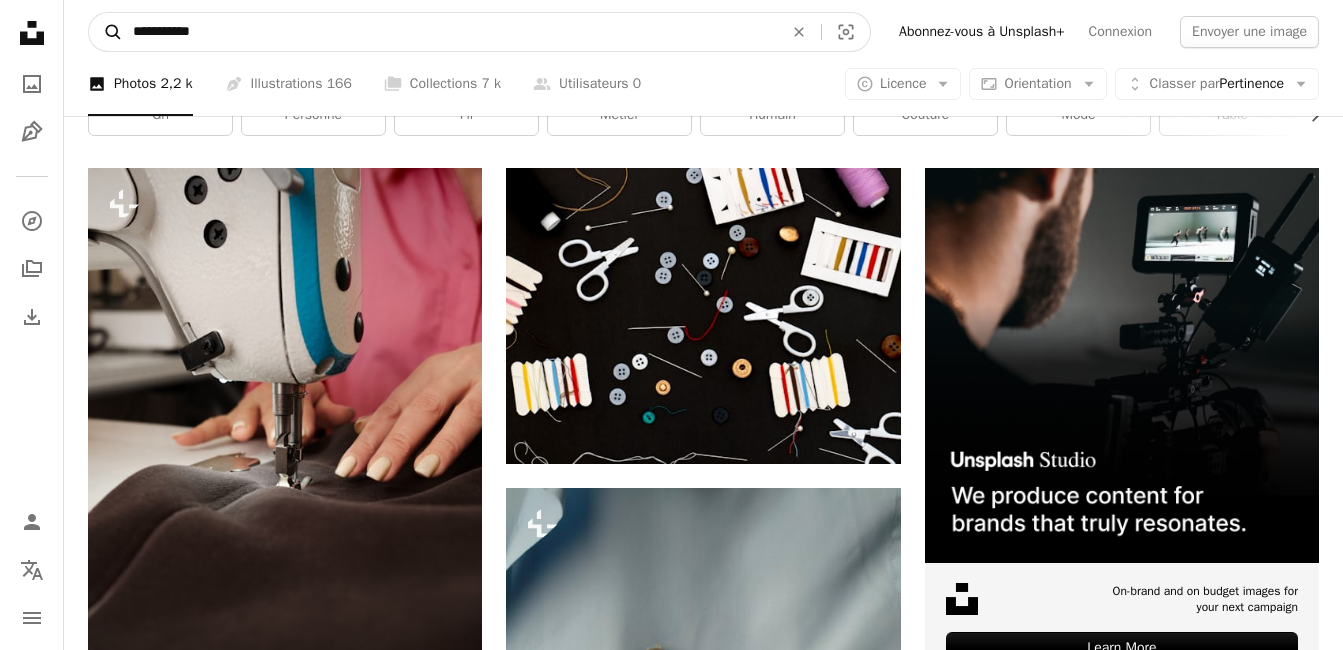 drag, startPoint x: 212, startPoint y: 32, endPoint x: 96, endPoint y: 31, distance: 116.00431 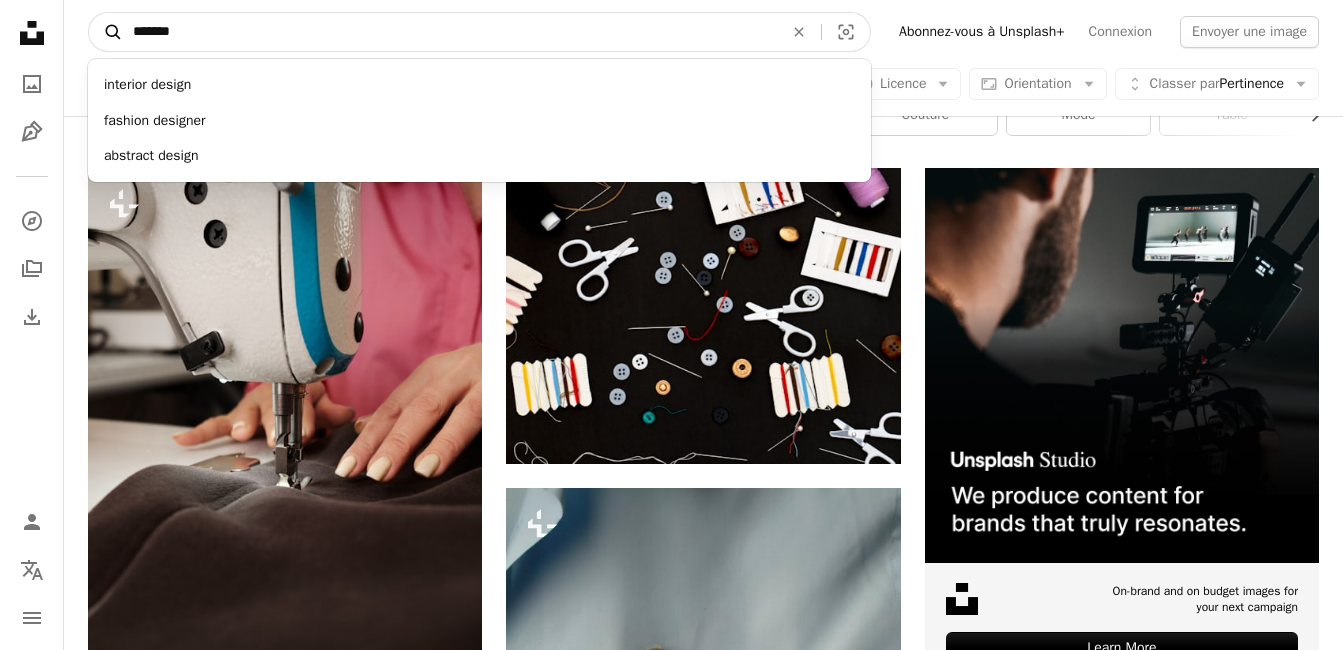 type on "*******" 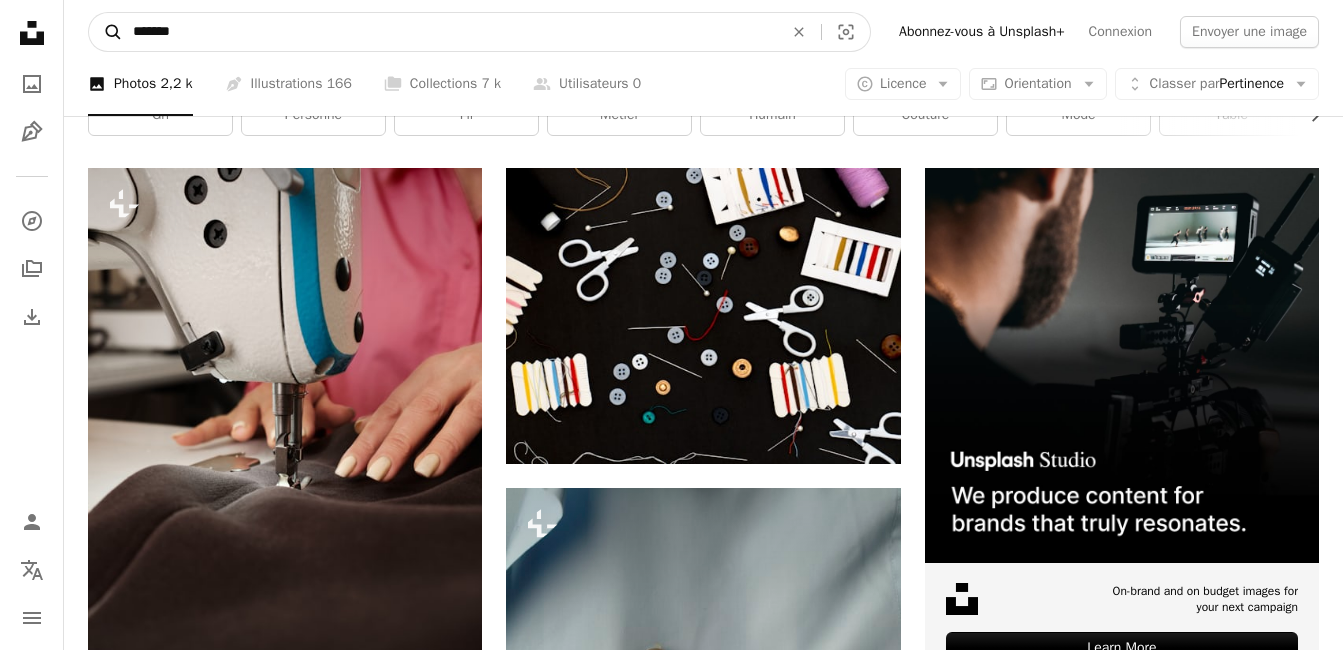 click on "A magnifying glass" 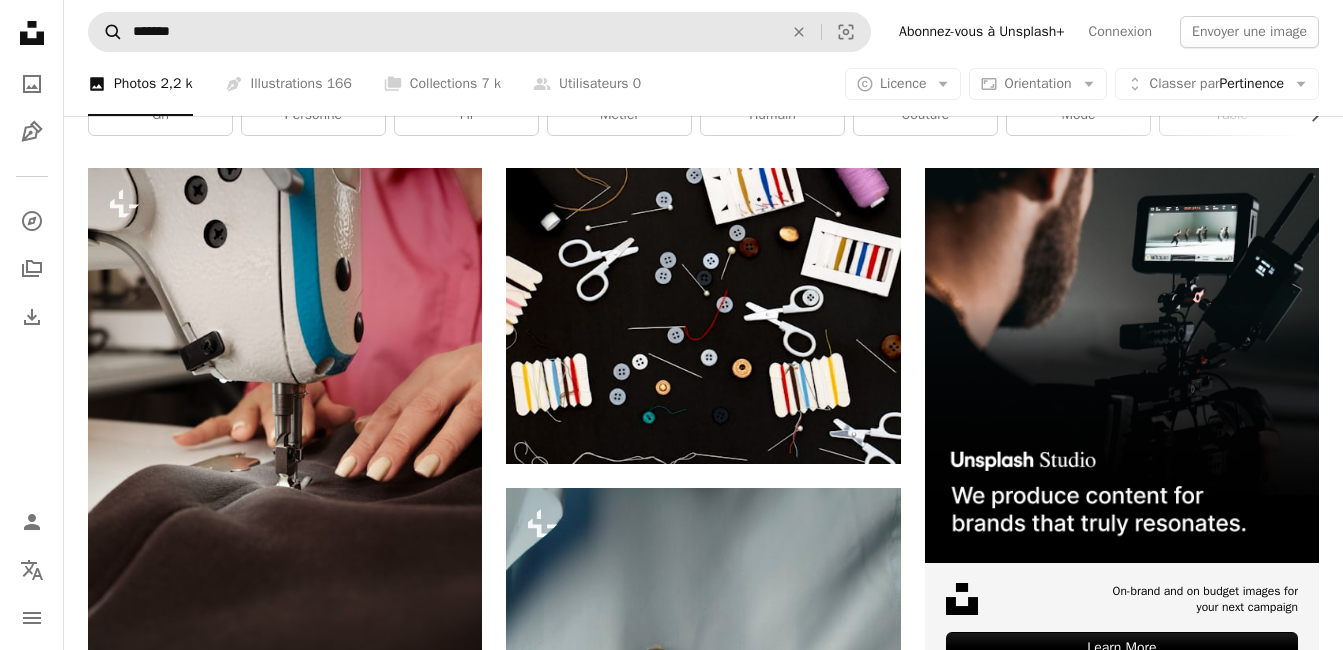 scroll, scrollTop: 0, scrollLeft: 0, axis: both 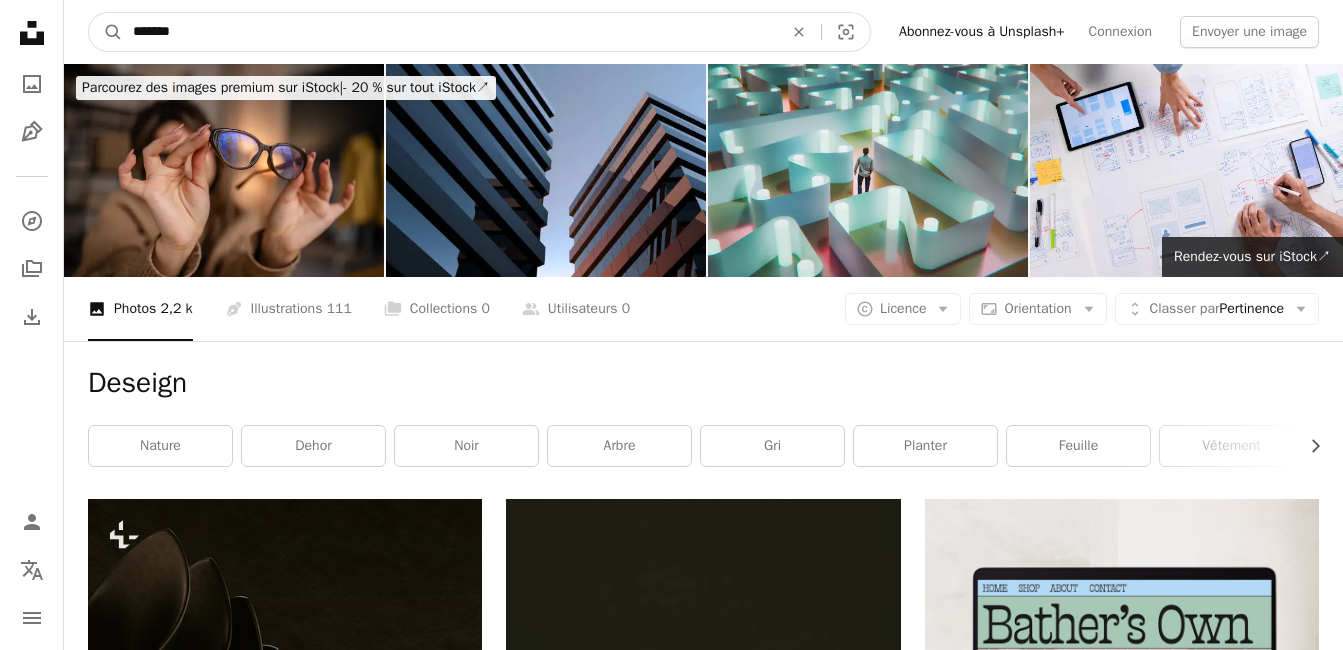 click on "*******" at bounding box center [450, 32] 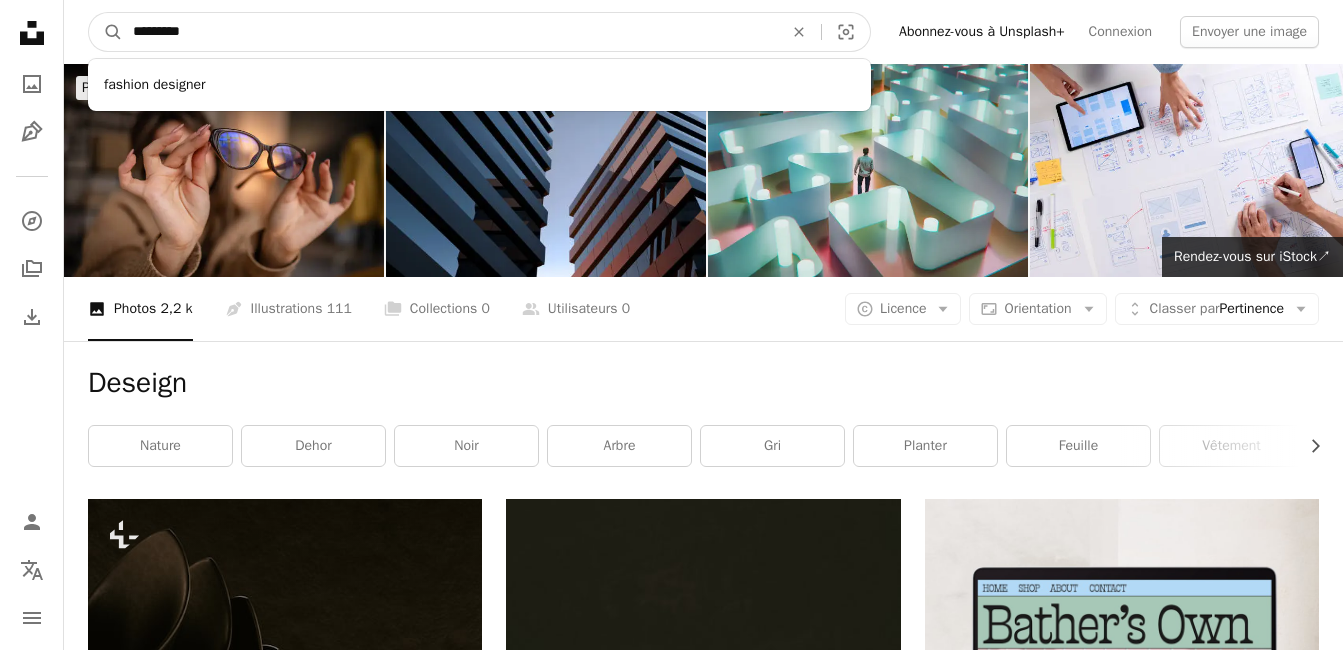 type on "*********" 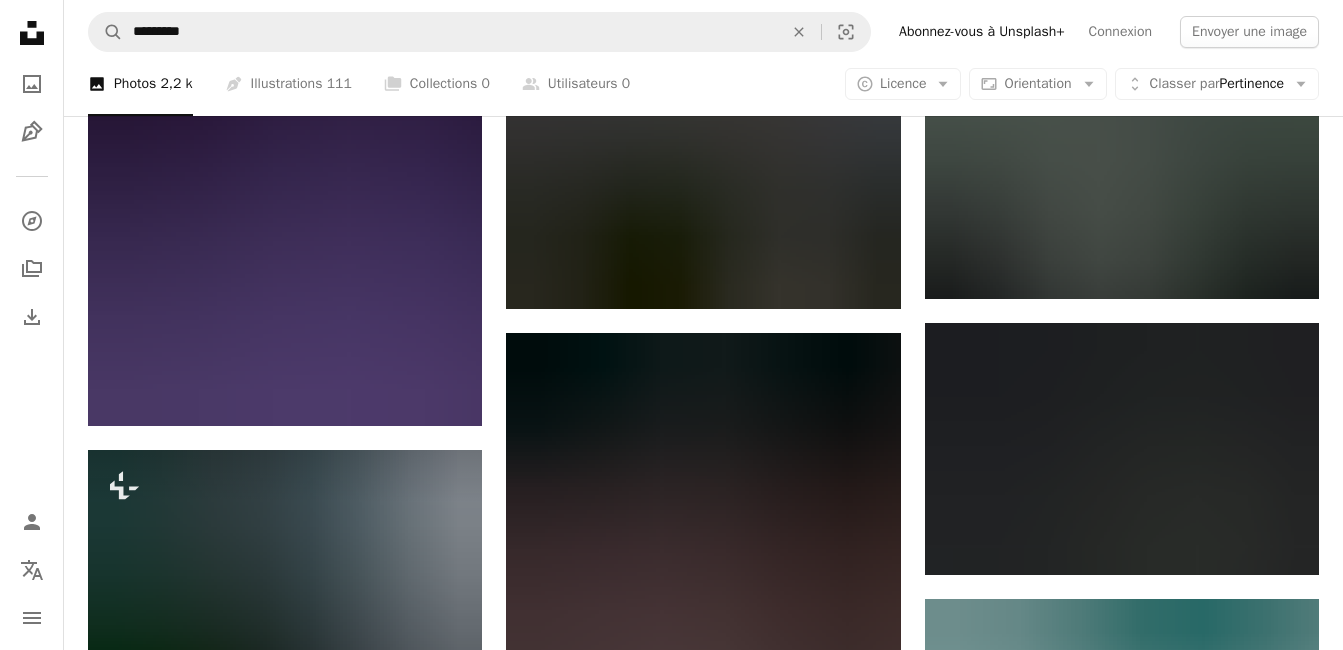 scroll, scrollTop: 0, scrollLeft: 0, axis: both 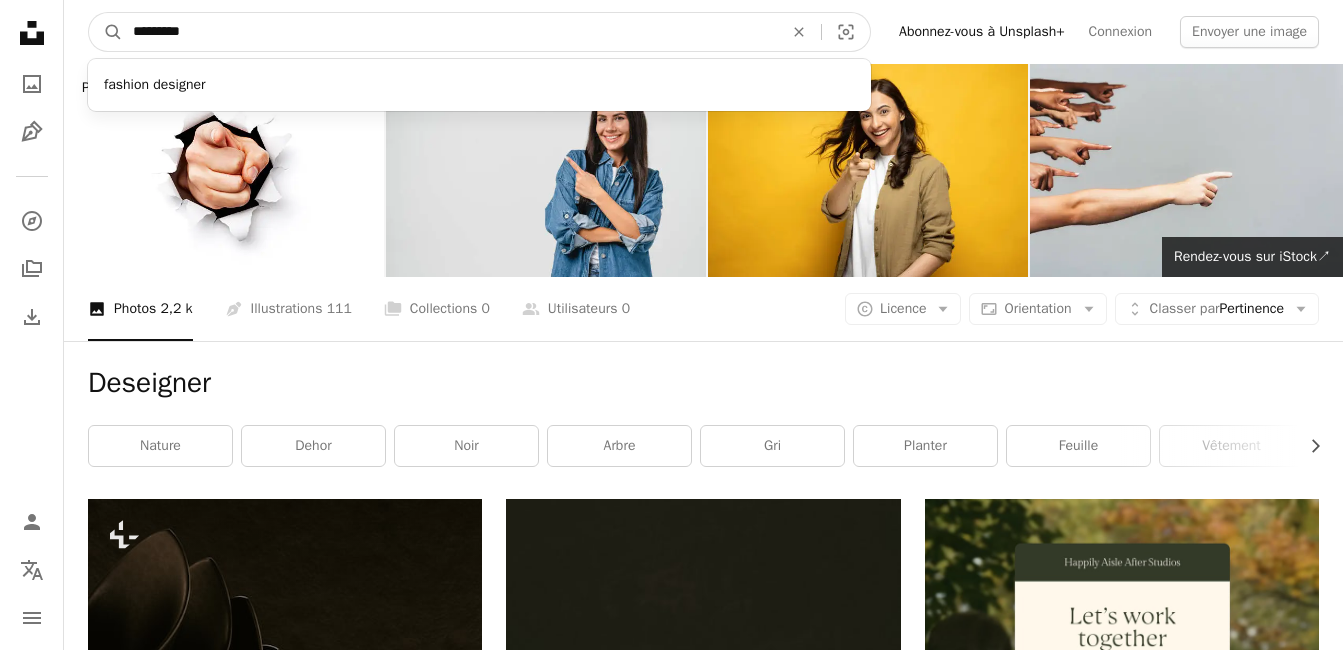 drag, startPoint x: 221, startPoint y: 43, endPoint x: 61, endPoint y: 54, distance: 160.37769 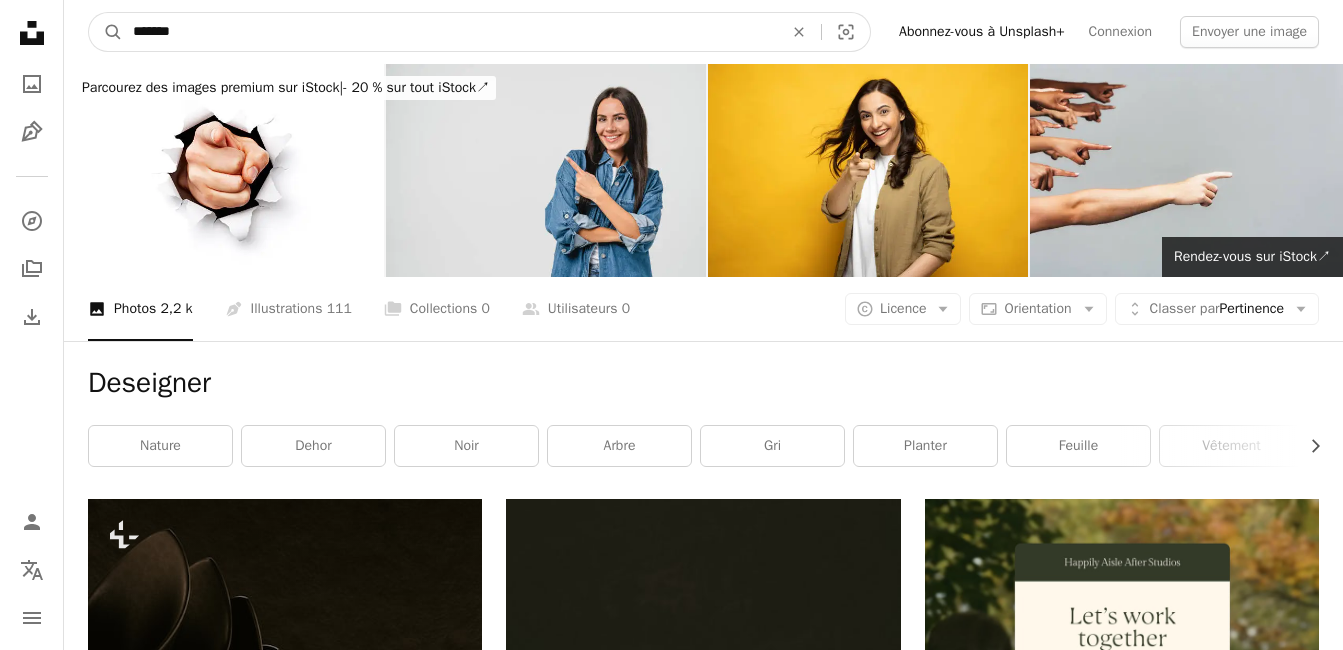 type on "*******" 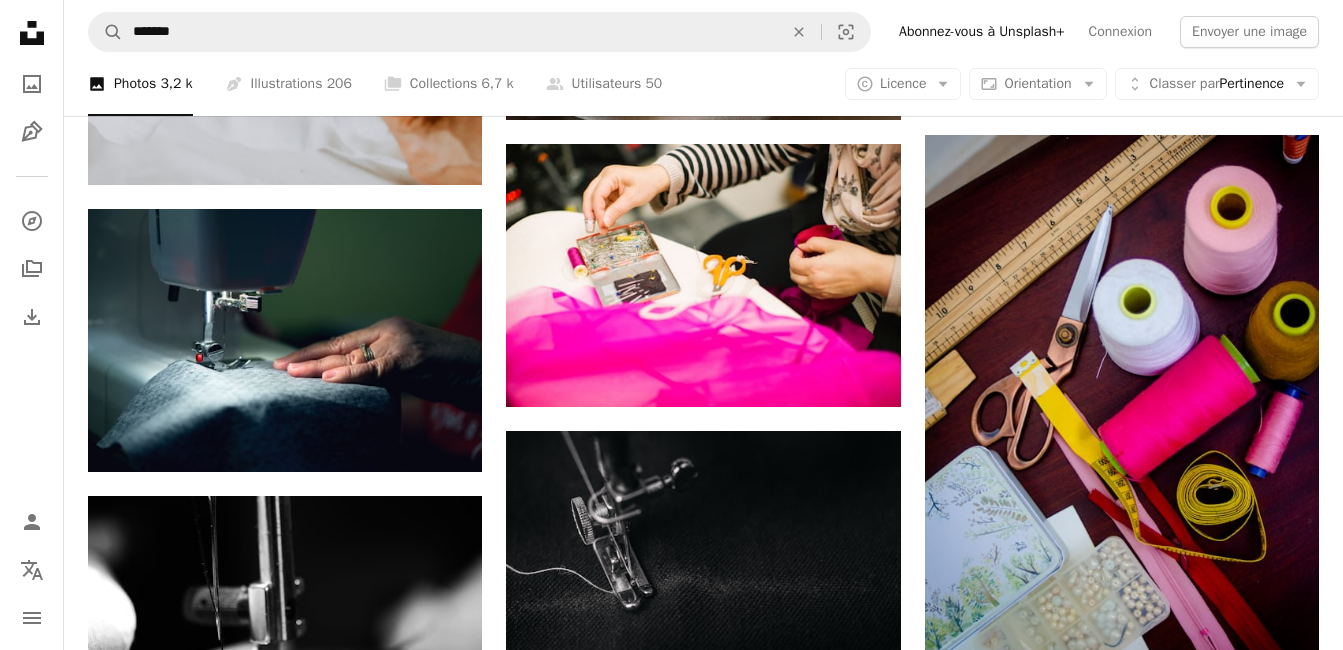 scroll, scrollTop: 925, scrollLeft: 0, axis: vertical 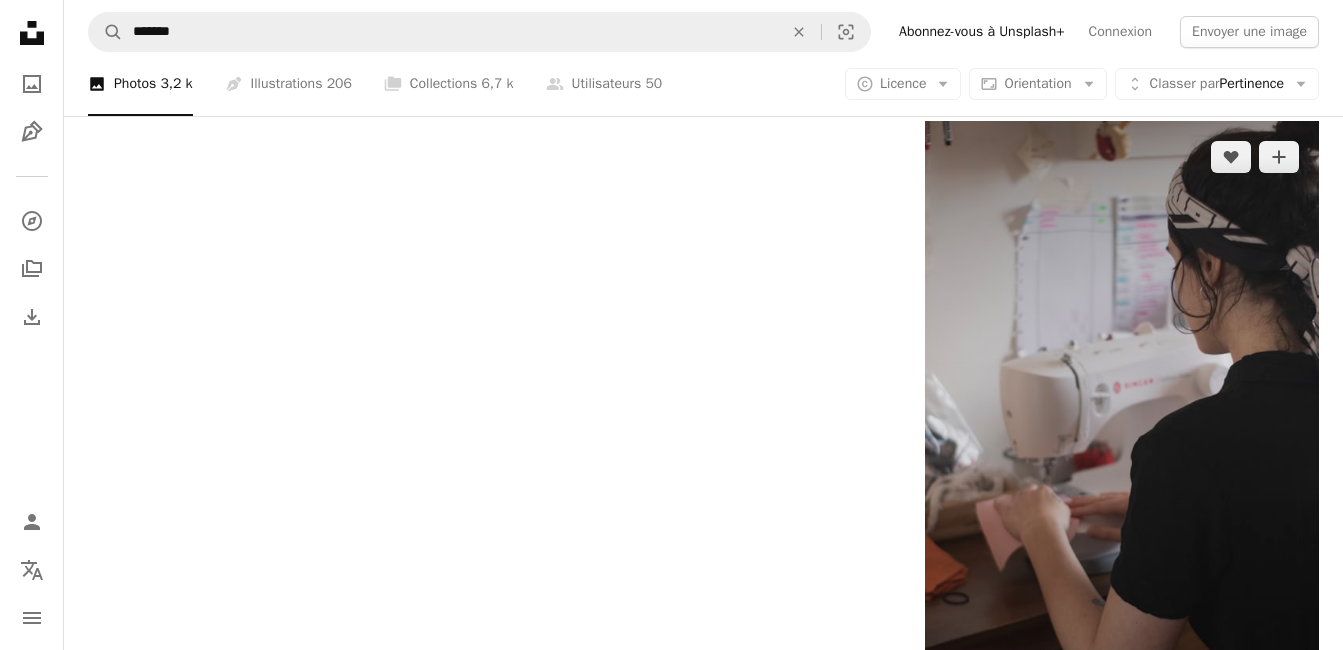 click at bounding box center [1122, 417] 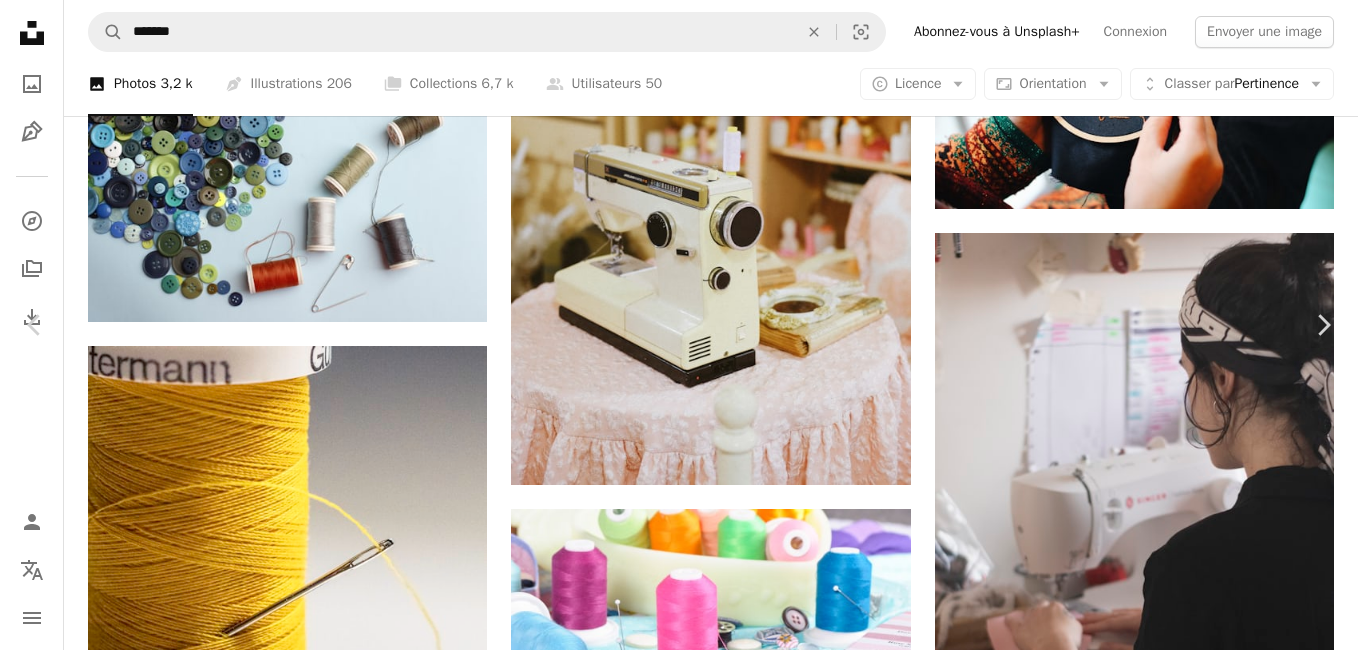 scroll, scrollTop: 42, scrollLeft: 0, axis: vertical 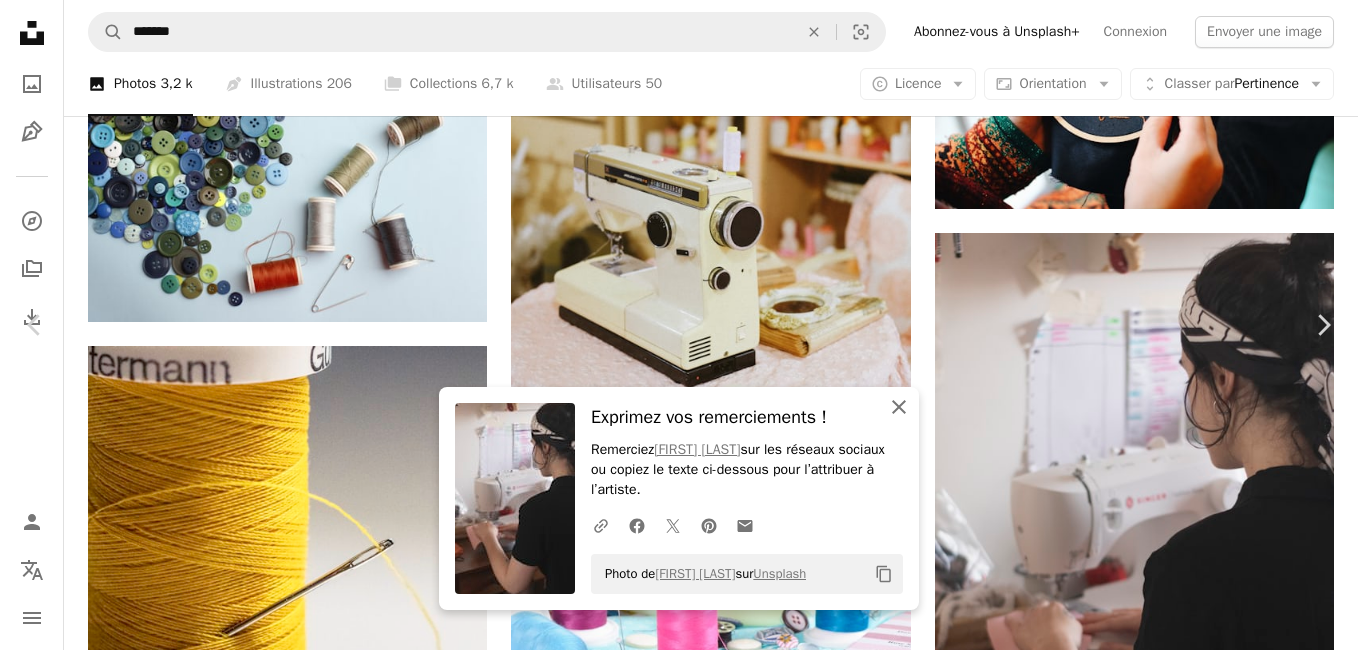 click 